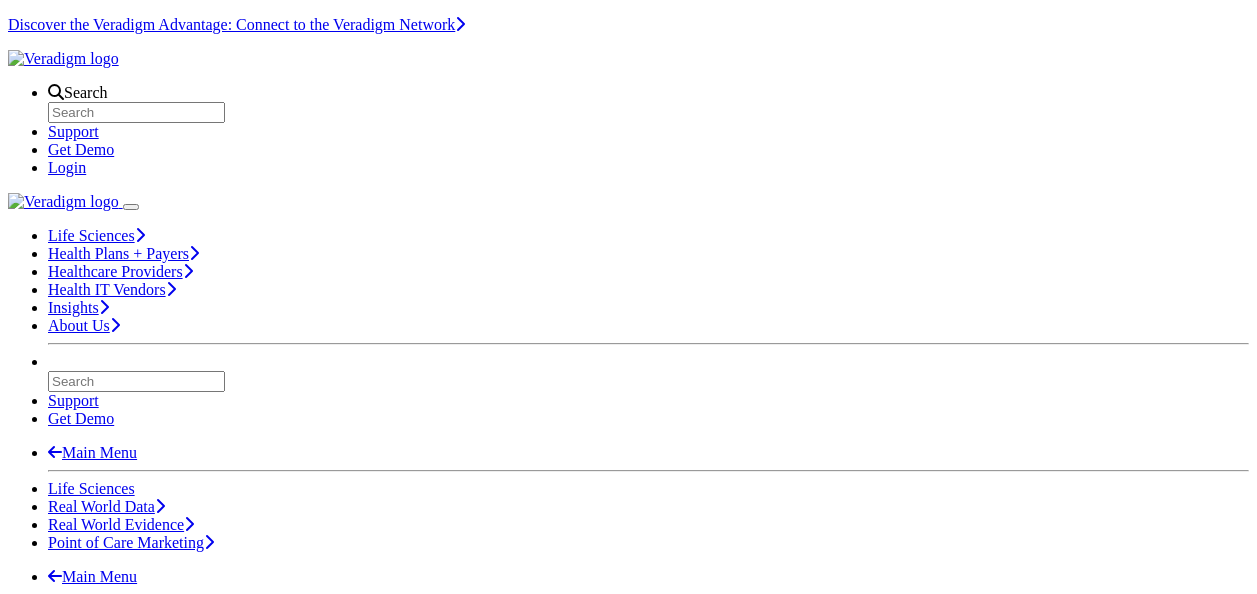 scroll, scrollTop: 0, scrollLeft: 0, axis: both 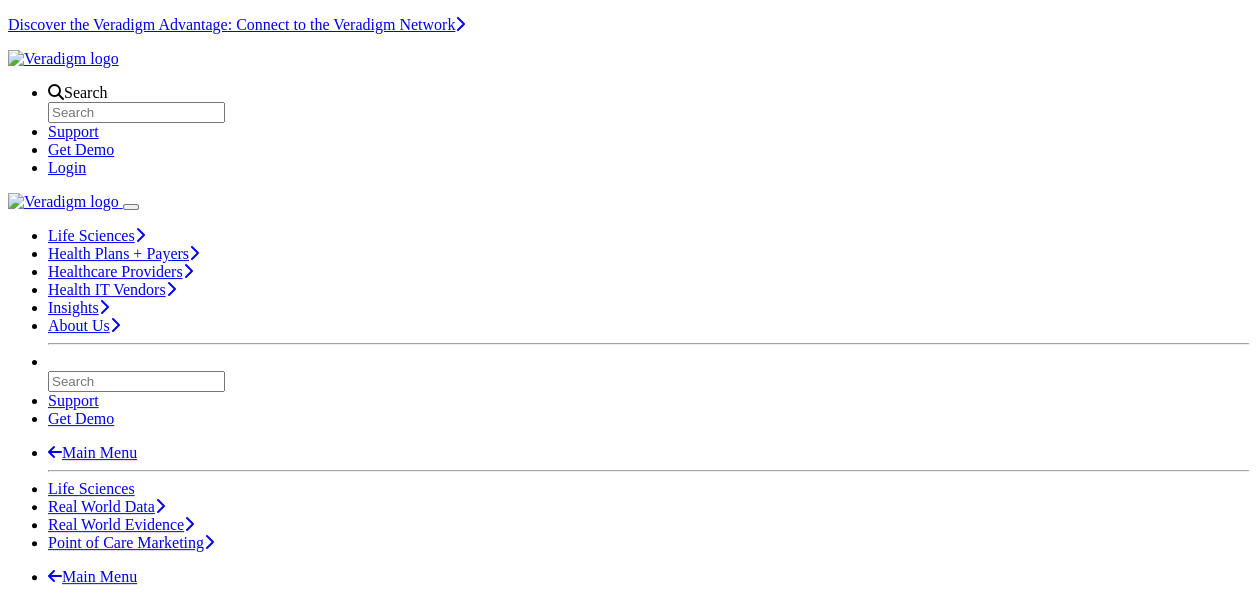 click on "Insights" at bounding box center [73, 7174] 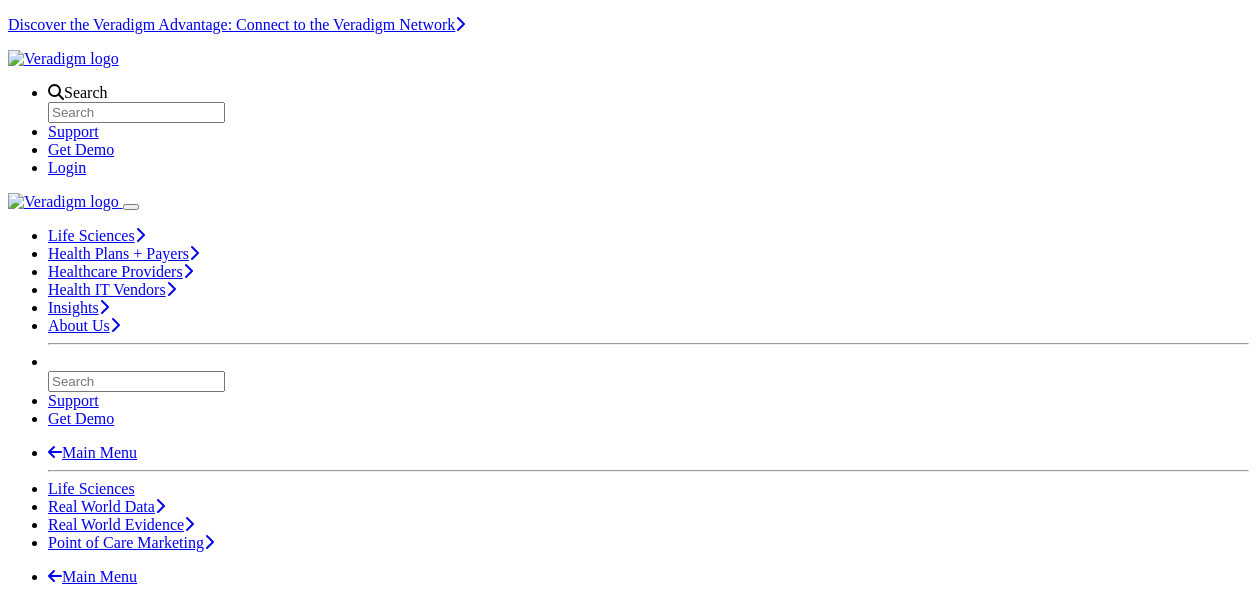 scroll, scrollTop: 400, scrollLeft: 0, axis: vertical 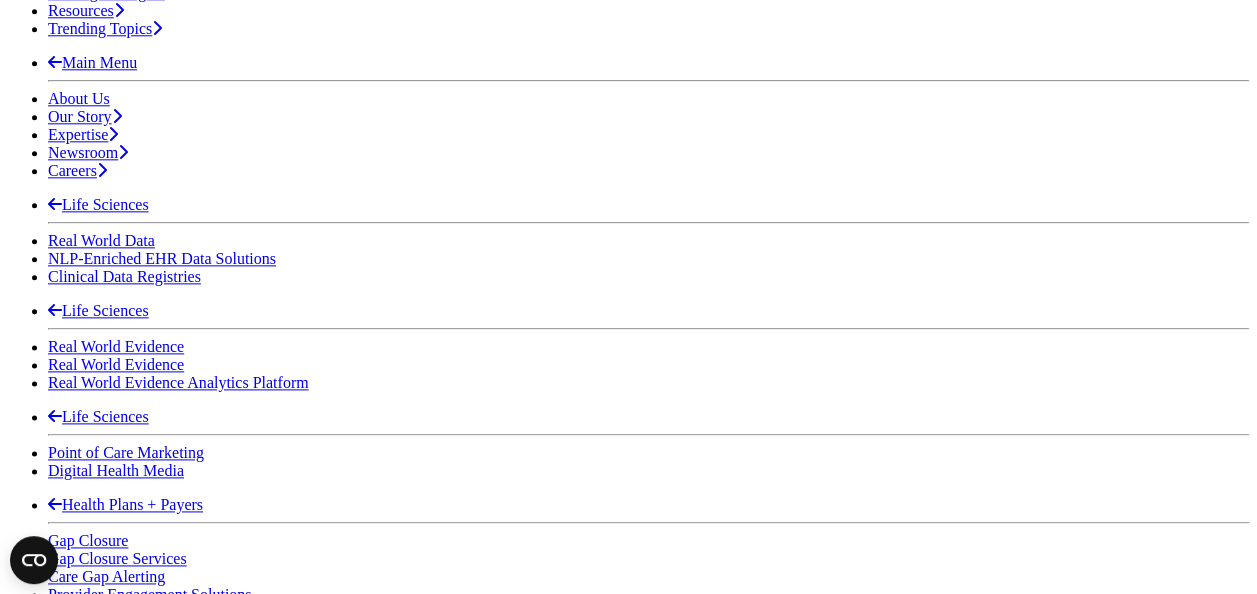 click on "An innovative approach to evidence generation from EHR provider notes using natural language processing and large language models" at bounding box center (628, 11016) 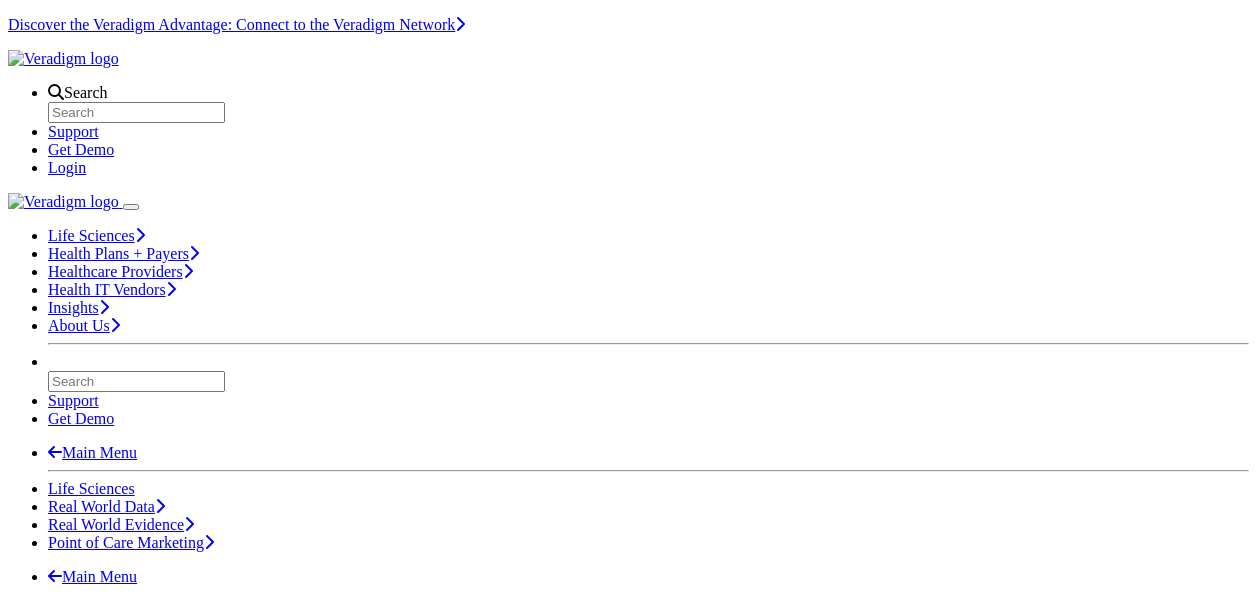 scroll, scrollTop: 0, scrollLeft: 0, axis: both 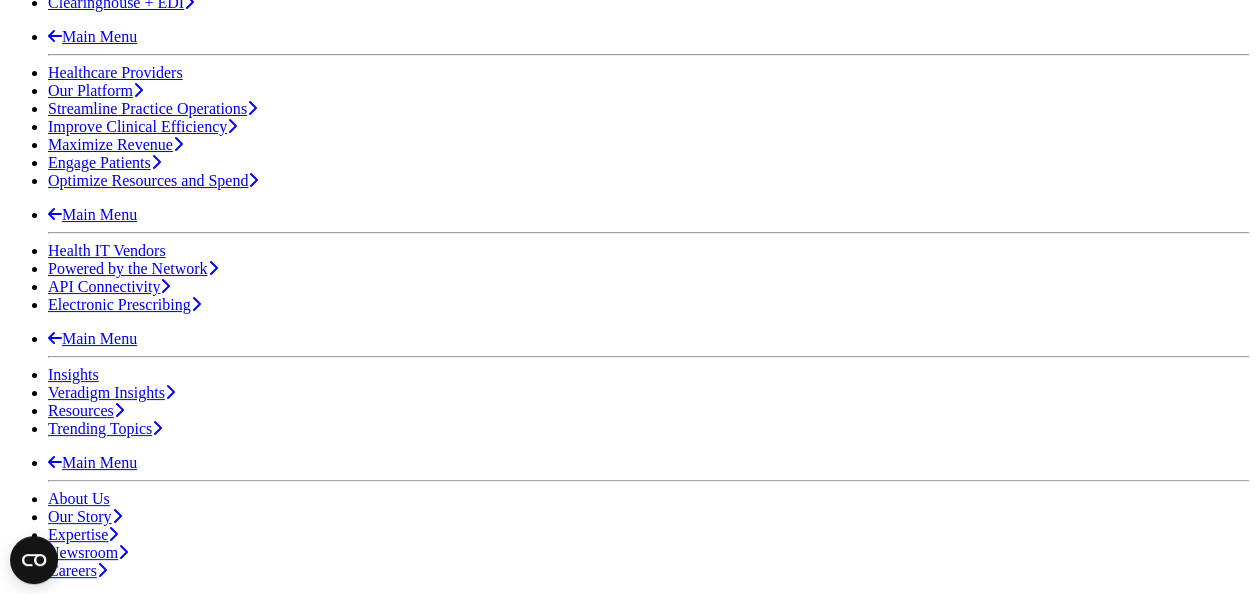 click on "real-world evidence" at bounding box center (723, 10748) 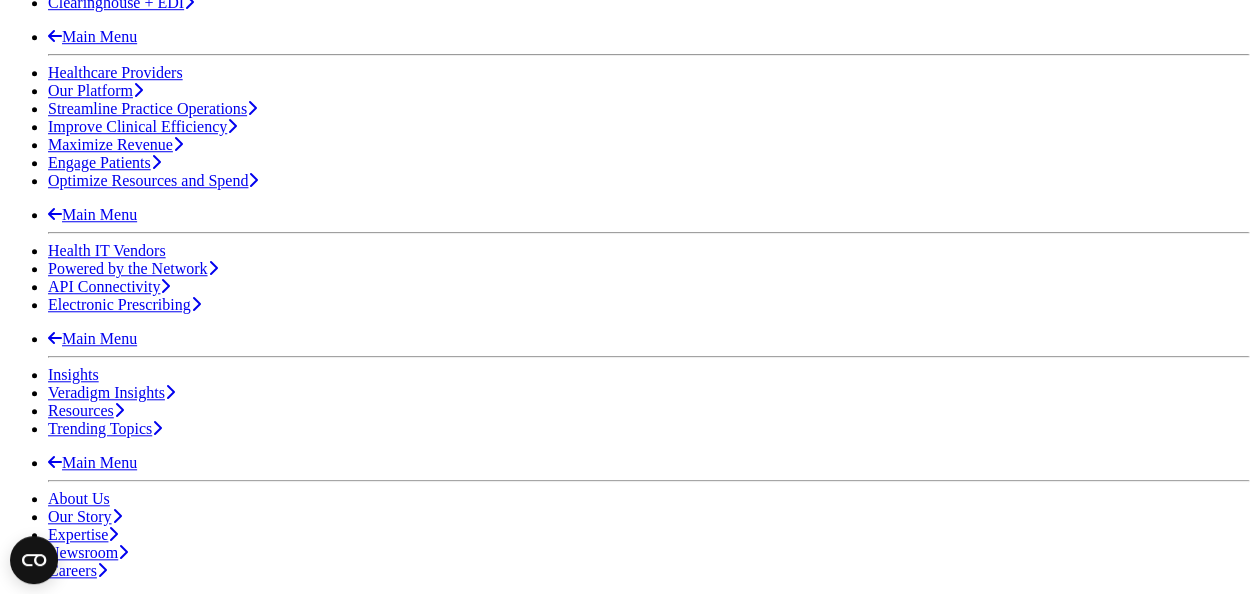 click on "American College of Cardiology (ACC) Annual Meeting" at bounding box center (620, 9597) 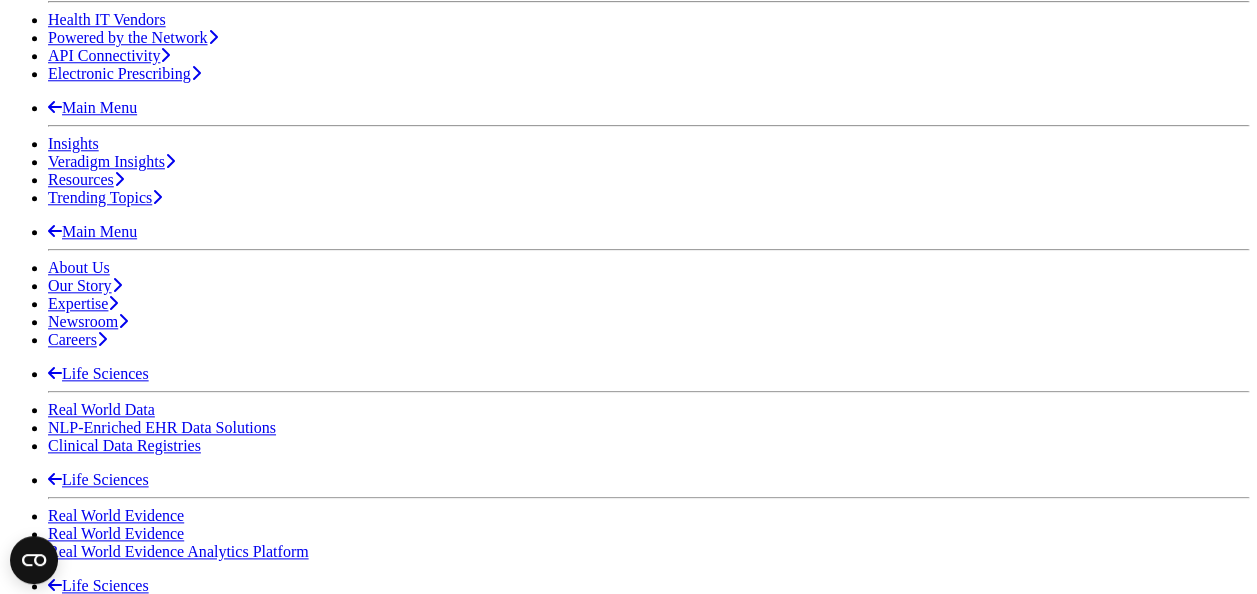 scroll, scrollTop: 1000, scrollLeft: 0, axis: vertical 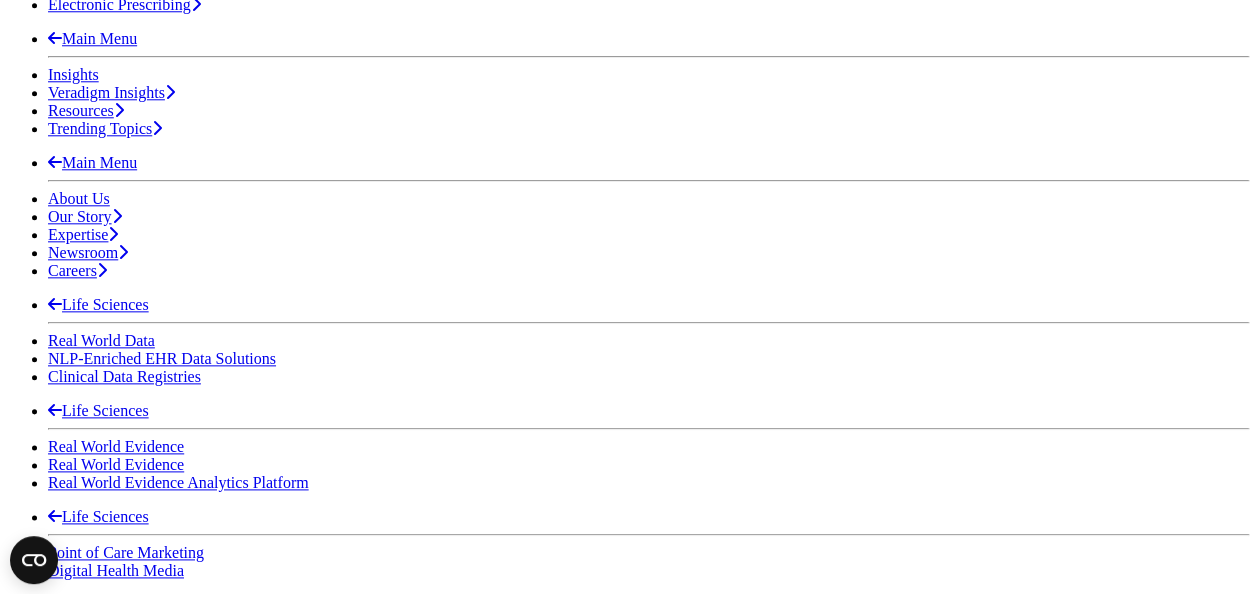 click on "Veradigm Network EHR Data" at bounding box center [659, 9391] 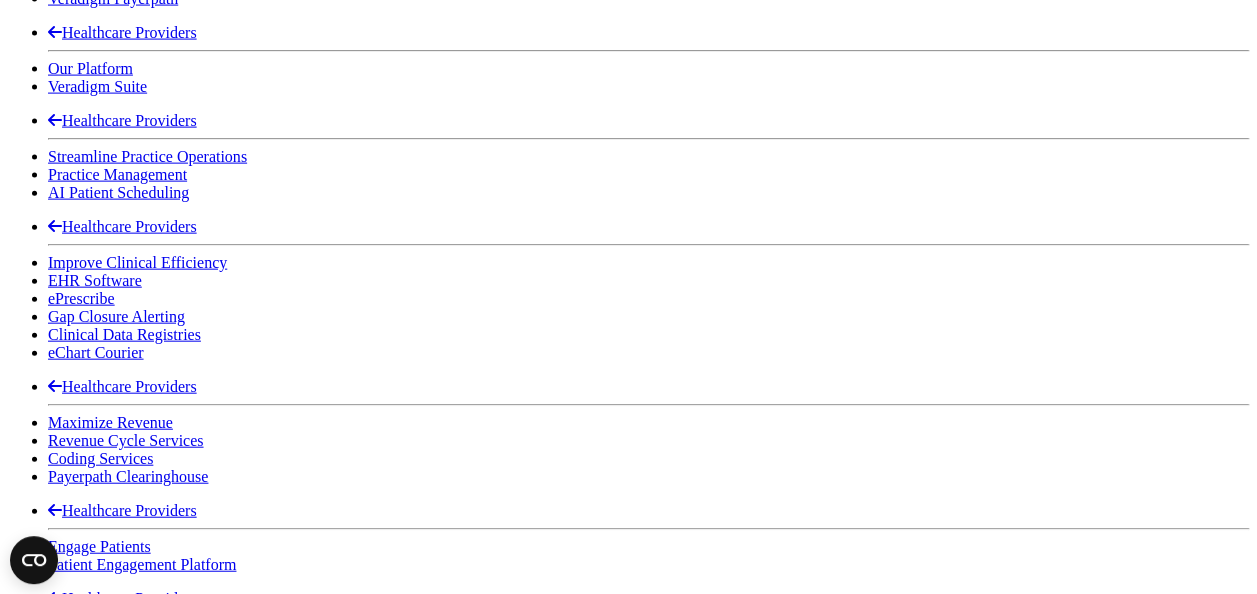 scroll, scrollTop: 2200, scrollLeft: 0, axis: vertical 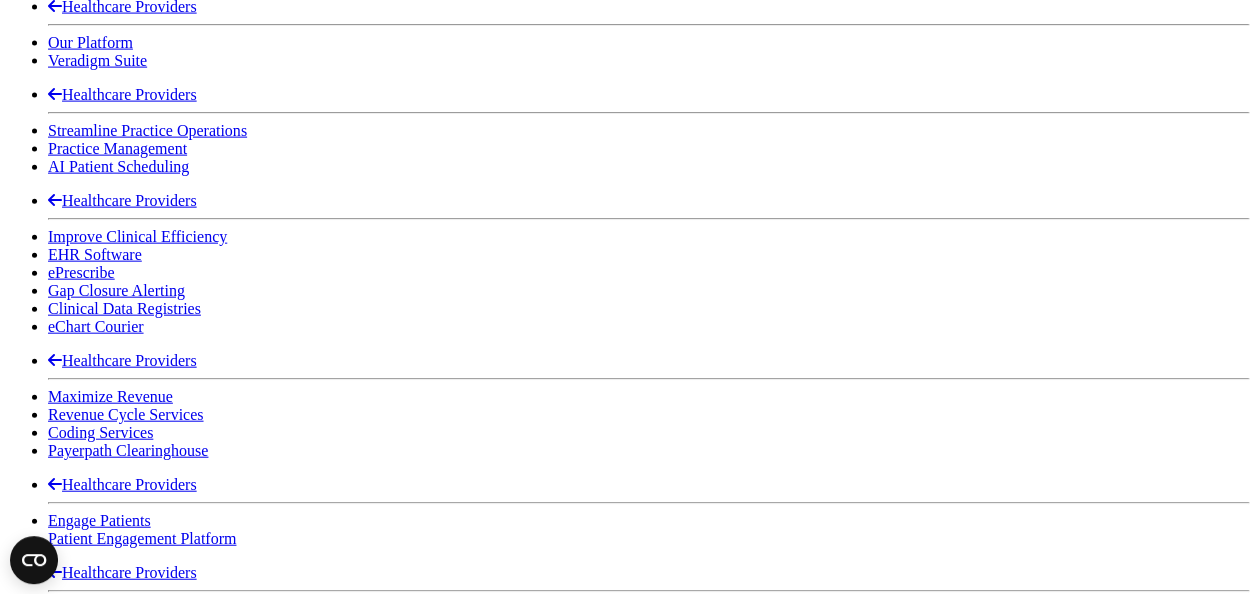 click on "had the highest risk of incident hypertension" at bounding box center (606, 8576) 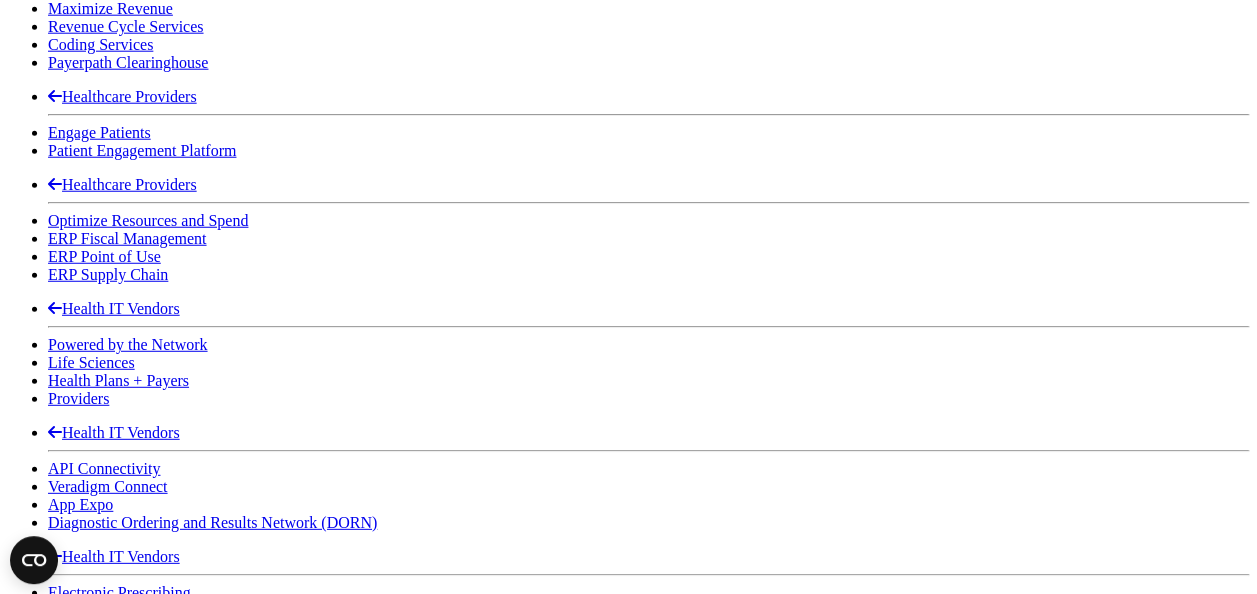 scroll, scrollTop: 2600, scrollLeft: 0, axis: vertical 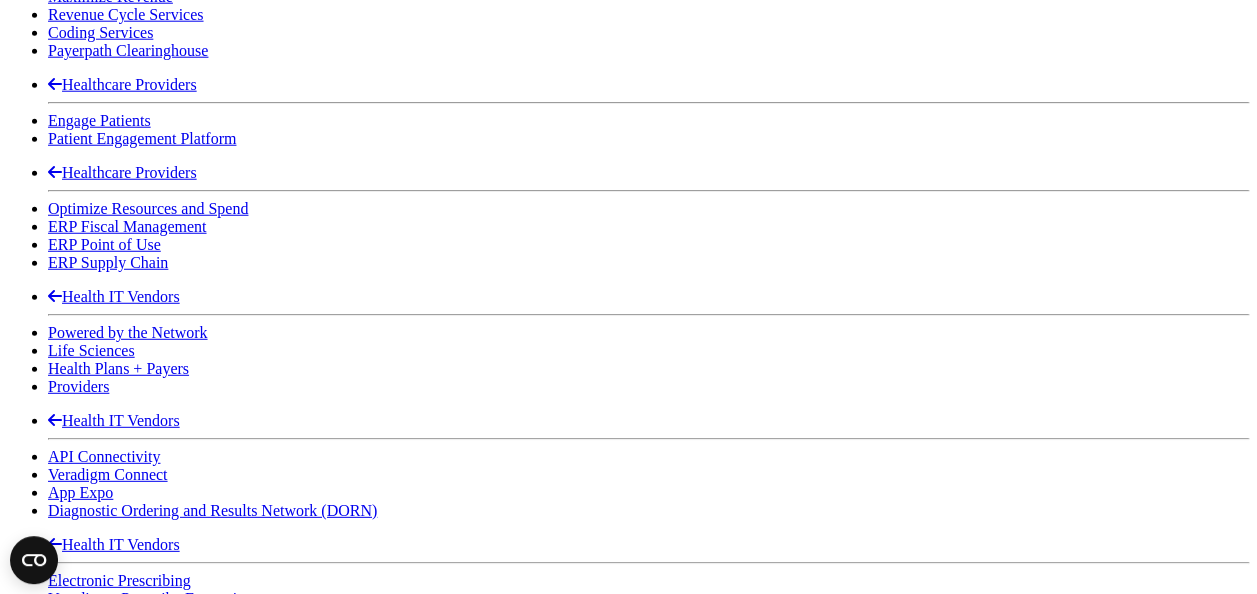 click on "Patients with a higher number of baseline SMuRFs were more likely to have an AMI event" at bounding box center (609, 7158) 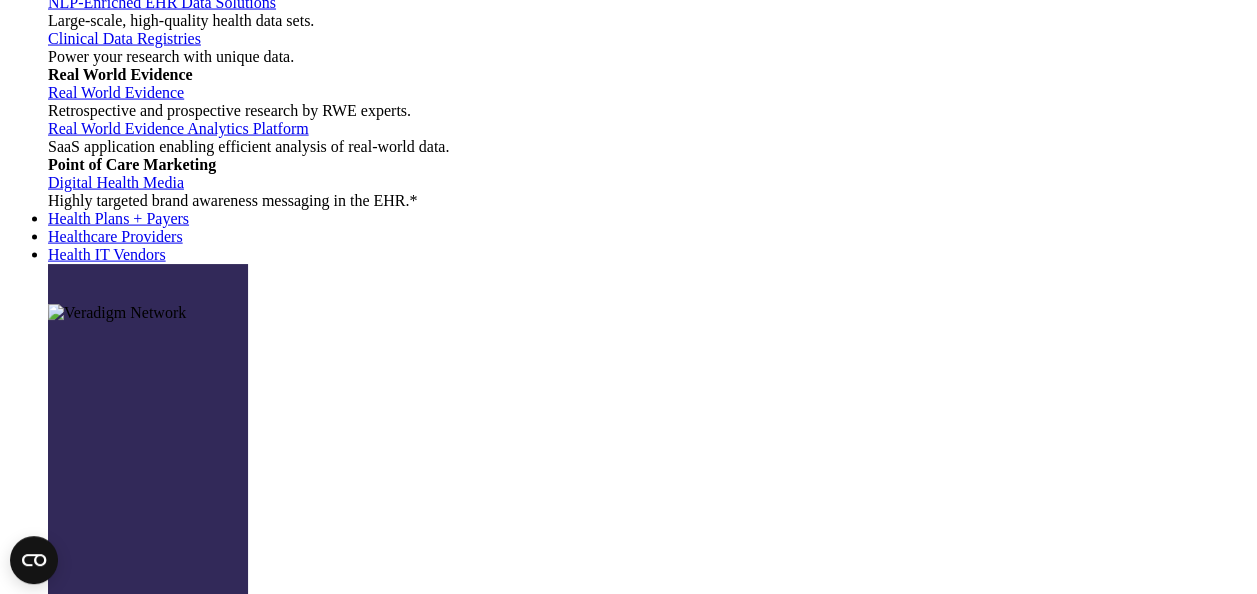 scroll, scrollTop: 5800, scrollLeft: 0, axis: vertical 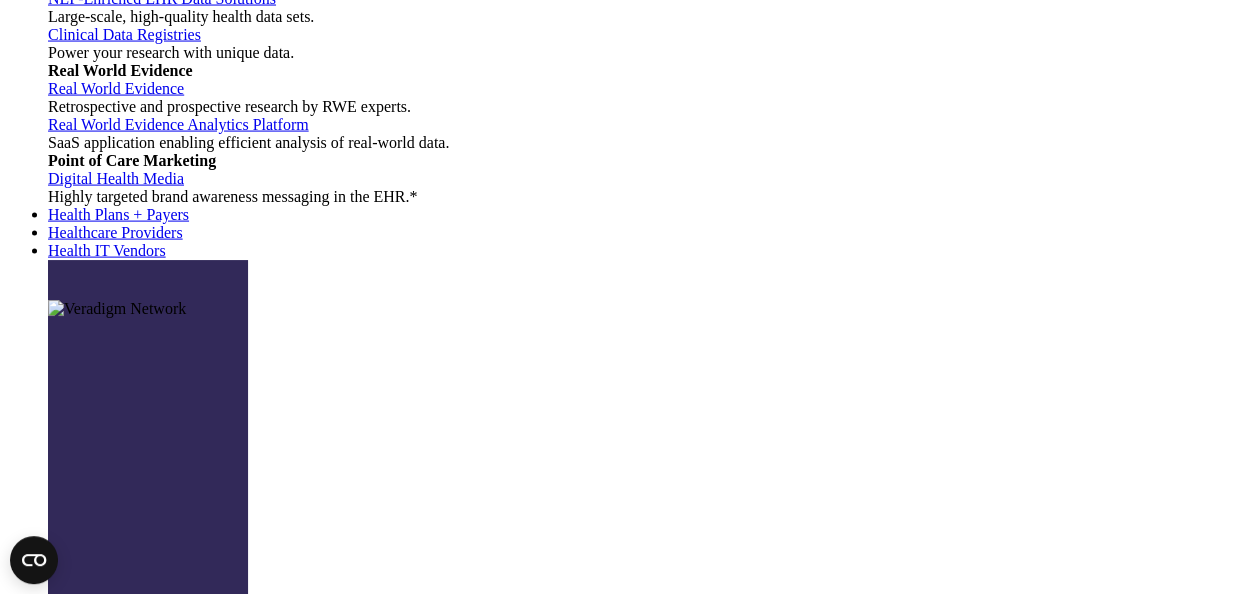 click on "Contact us" at bounding box center (841, 5132) 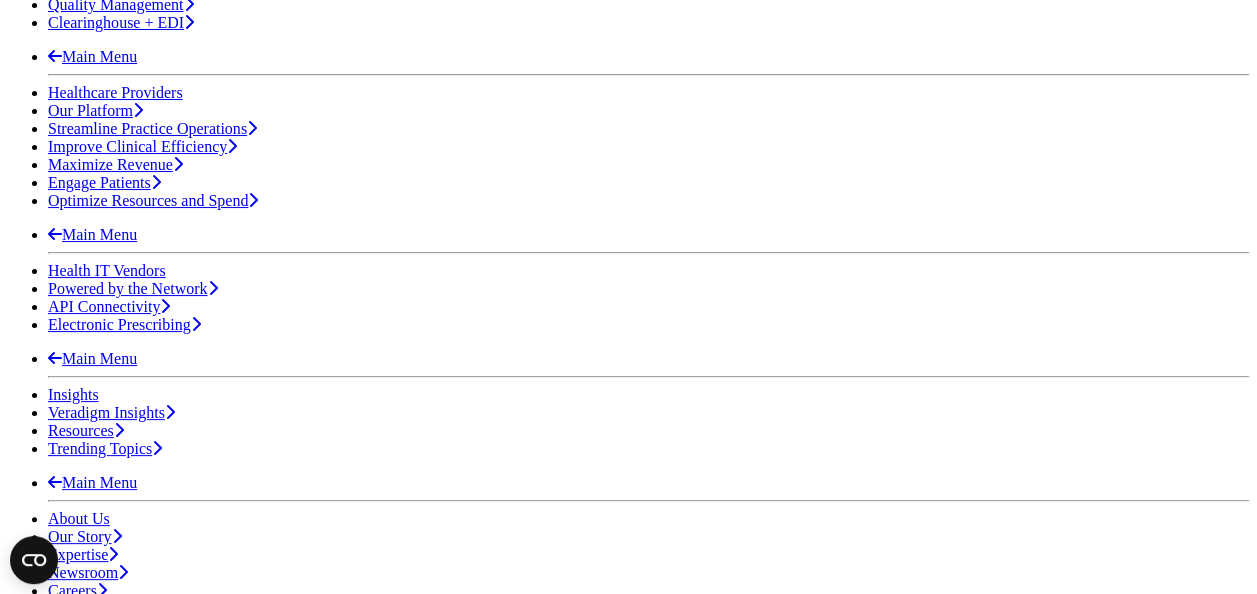 scroll, scrollTop: 700, scrollLeft: 0, axis: vertical 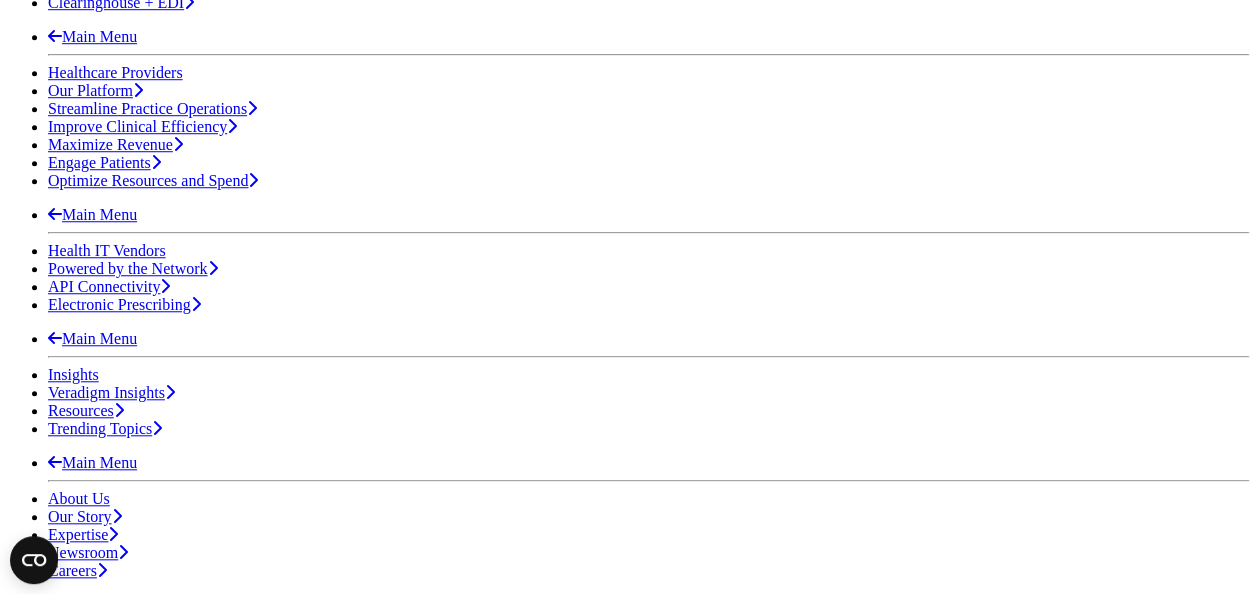 click on "American College of Cardiology (ACC) Annual Meeting" at bounding box center [620, 8491] 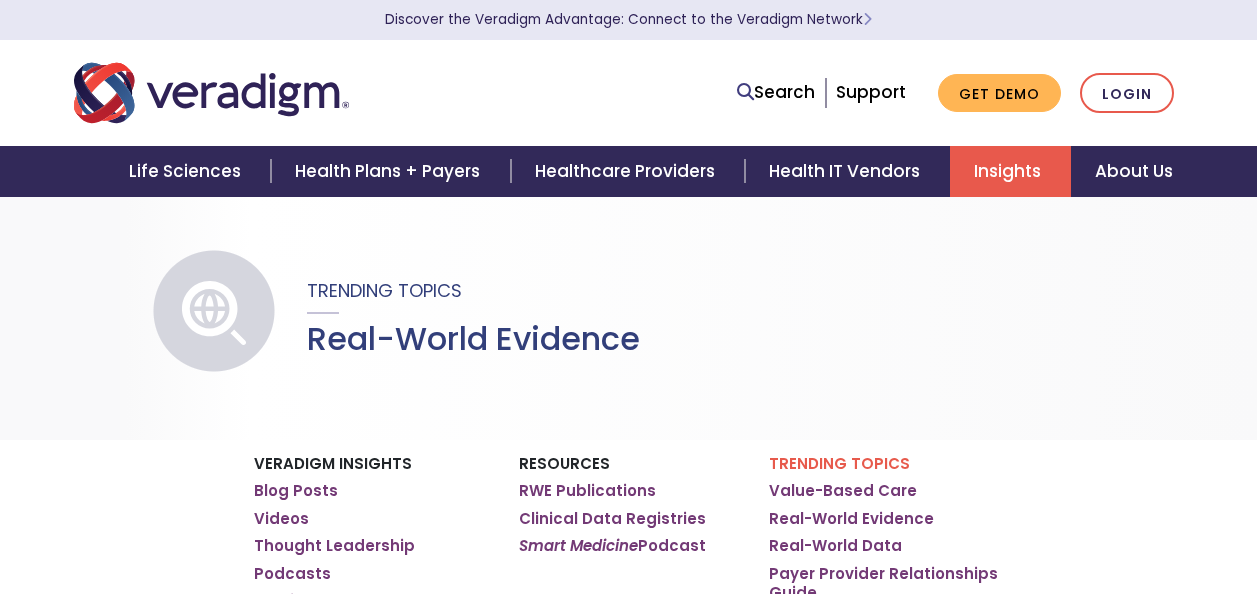 scroll, scrollTop: 0, scrollLeft: 0, axis: both 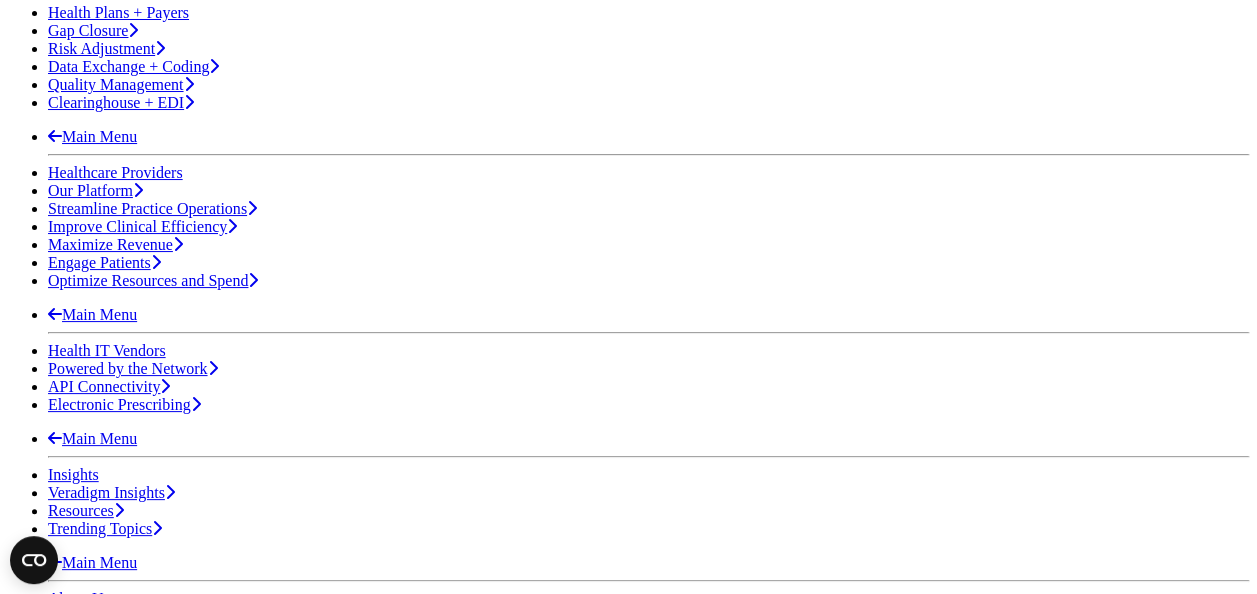 click on "American College of Cardiology (ACC) Annual Meeting" at bounding box center (620, 10875) 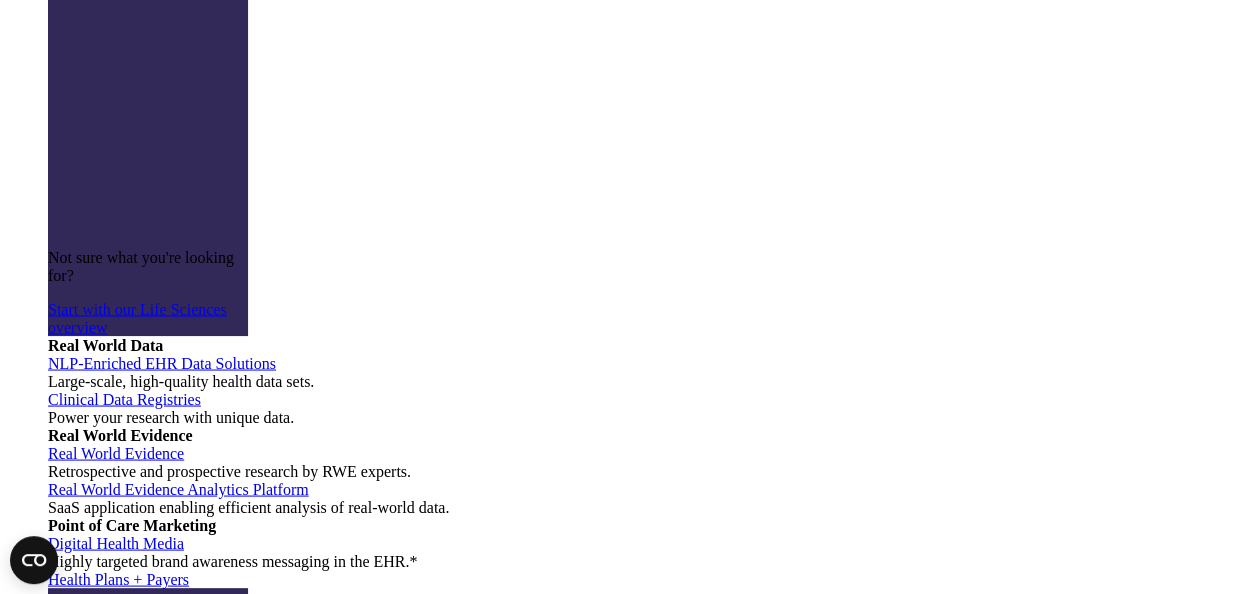 scroll, scrollTop: 5401, scrollLeft: 0, axis: vertical 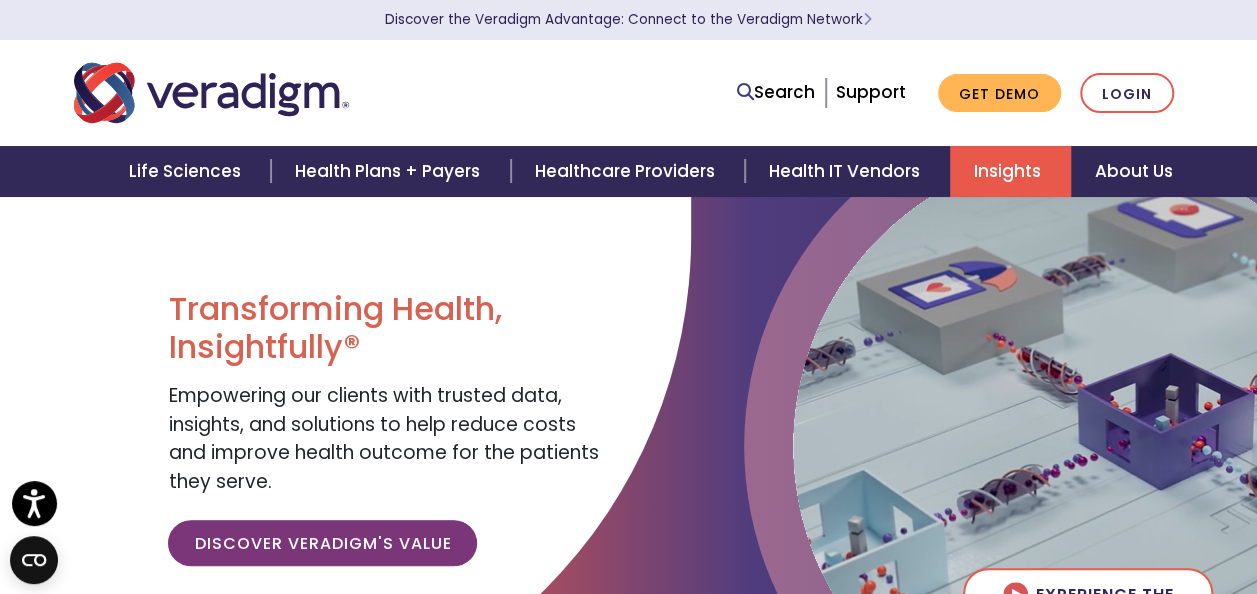 click on "Insights" at bounding box center (1010, 171) 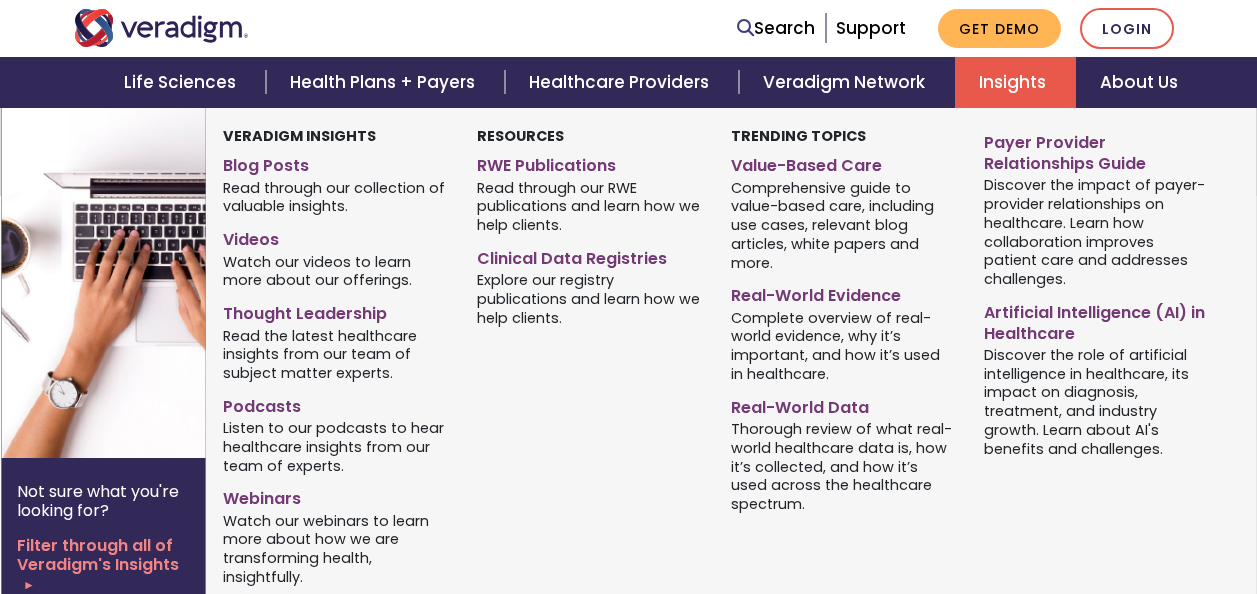 scroll, scrollTop: 500, scrollLeft: 0, axis: vertical 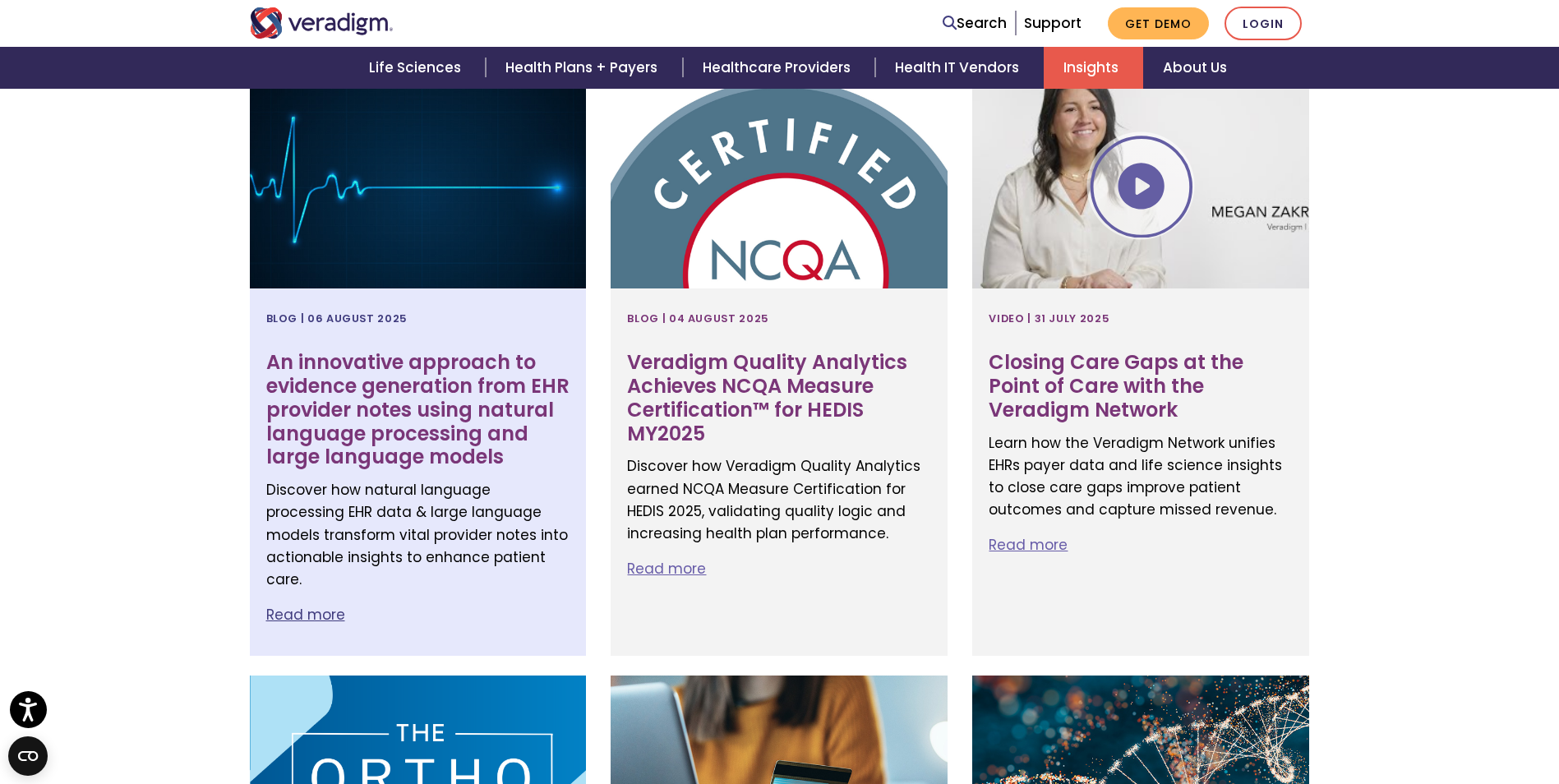 click on "An innovative approach to evidence generation from EHR provider notes using natural language processing and large language models" at bounding box center [418, 410] 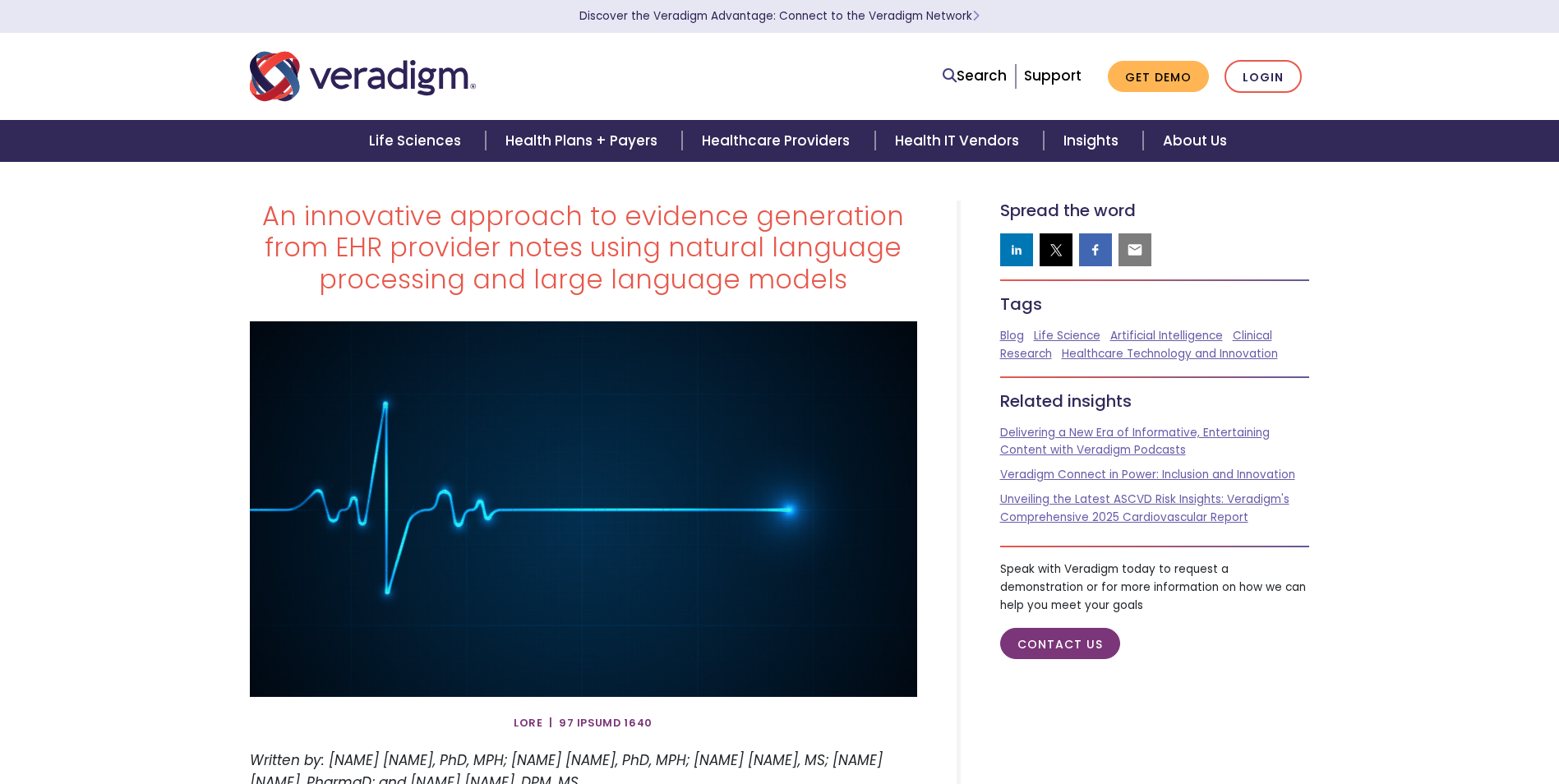 scroll, scrollTop: 0, scrollLeft: 0, axis: both 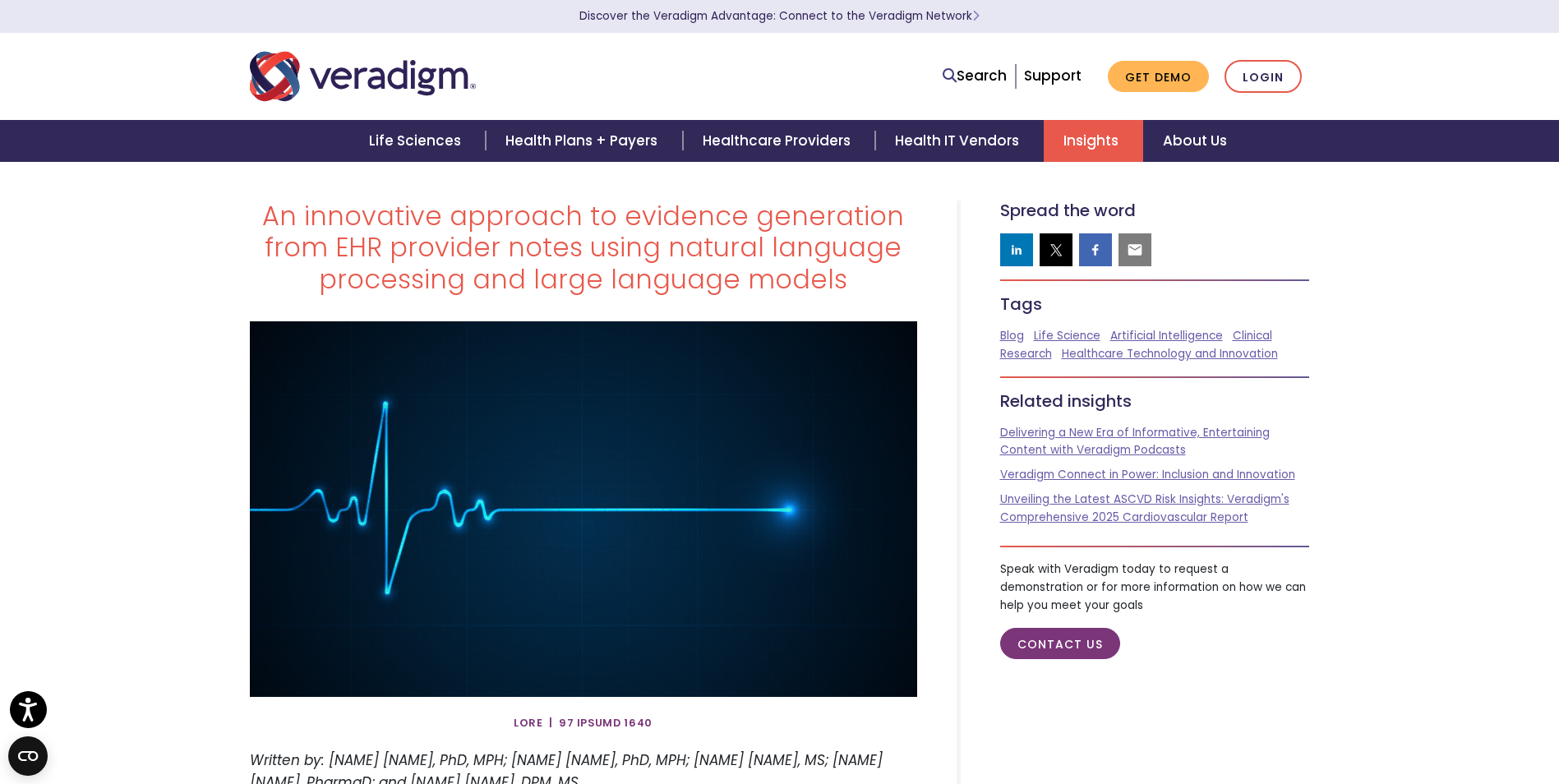 click on "Insights" at bounding box center (1093, 141) 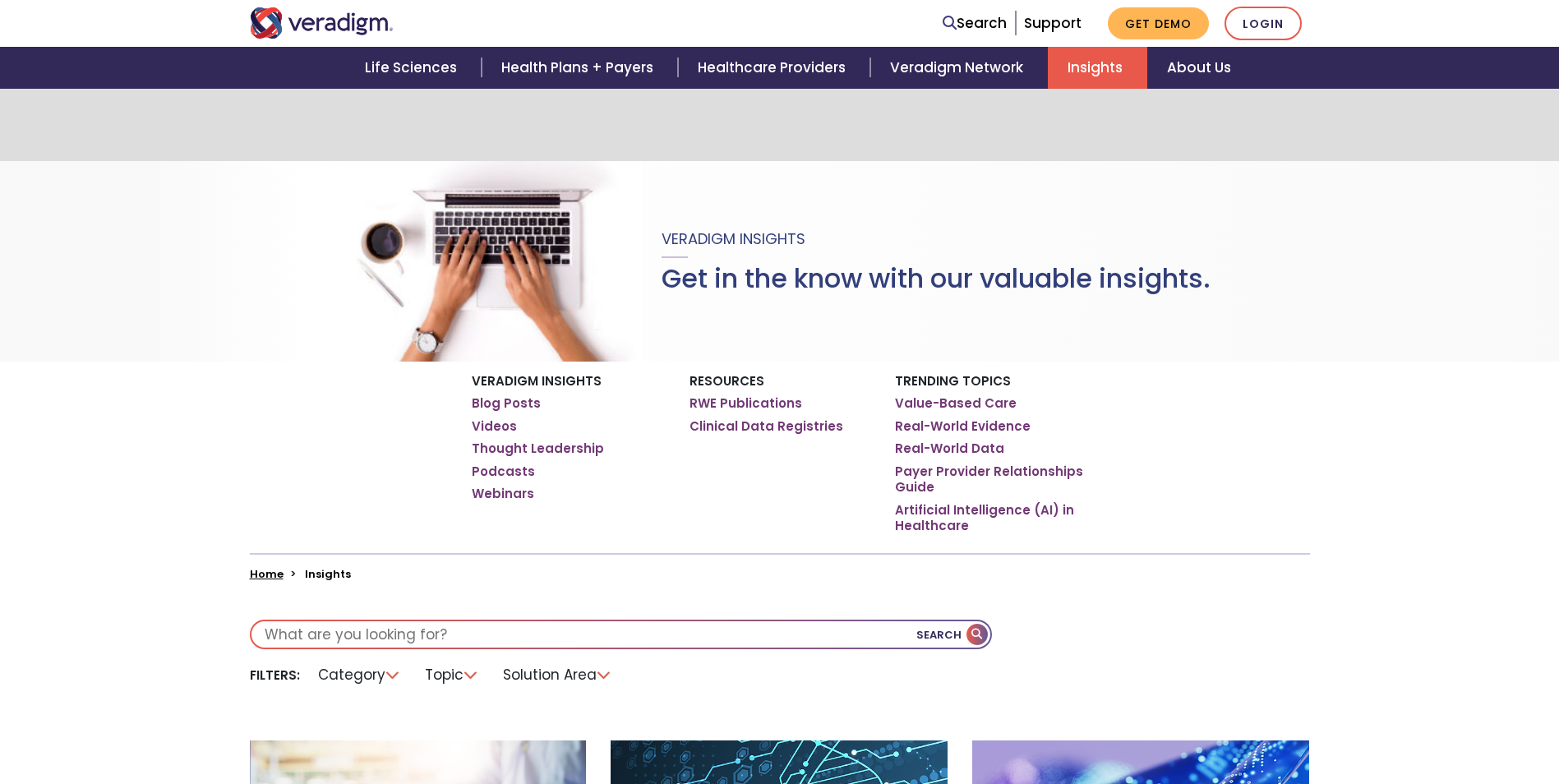 scroll, scrollTop: 329, scrollLeft: 0, axis: vertical 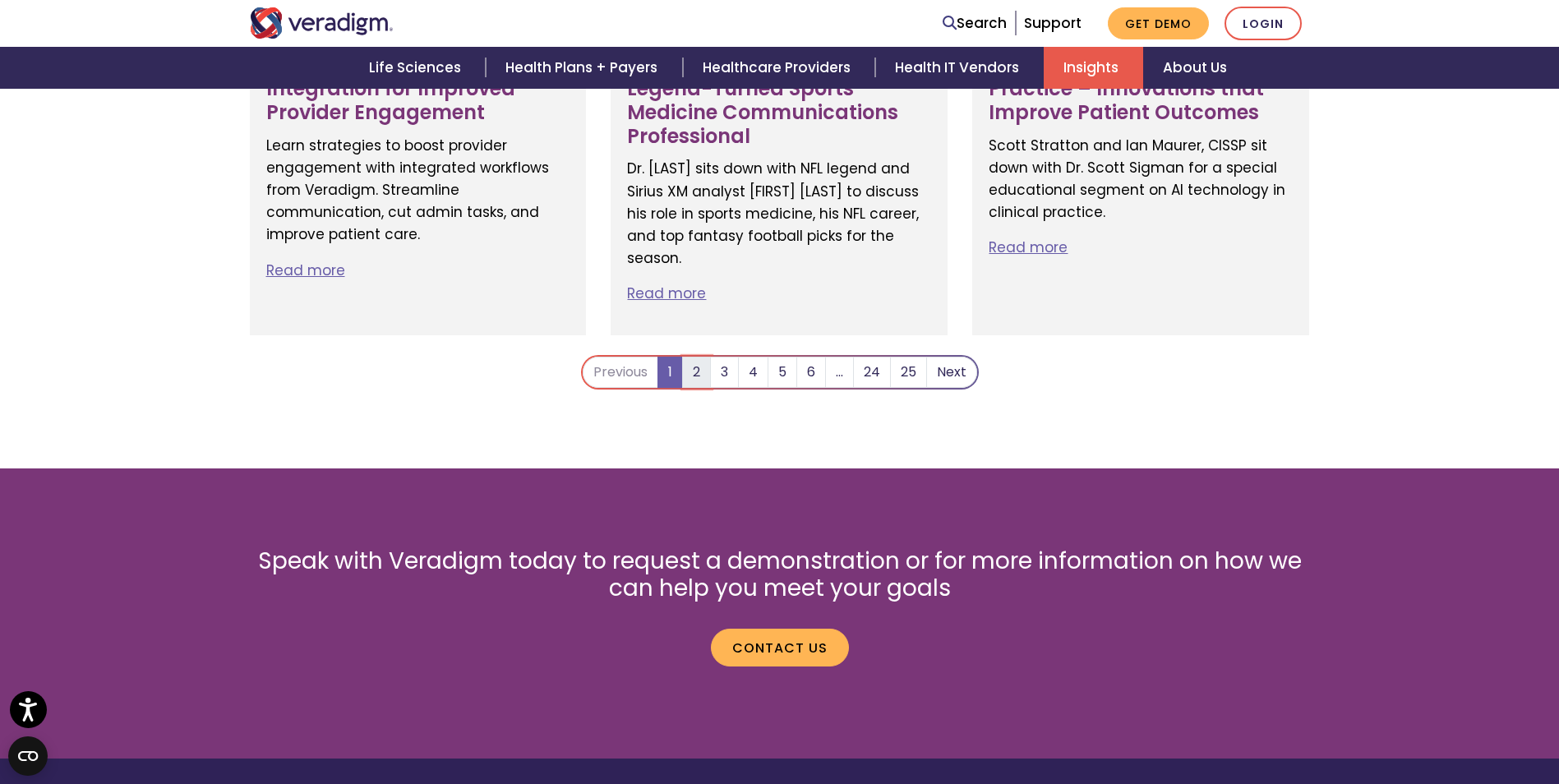 click on "2" at bounding box center (696, 372) 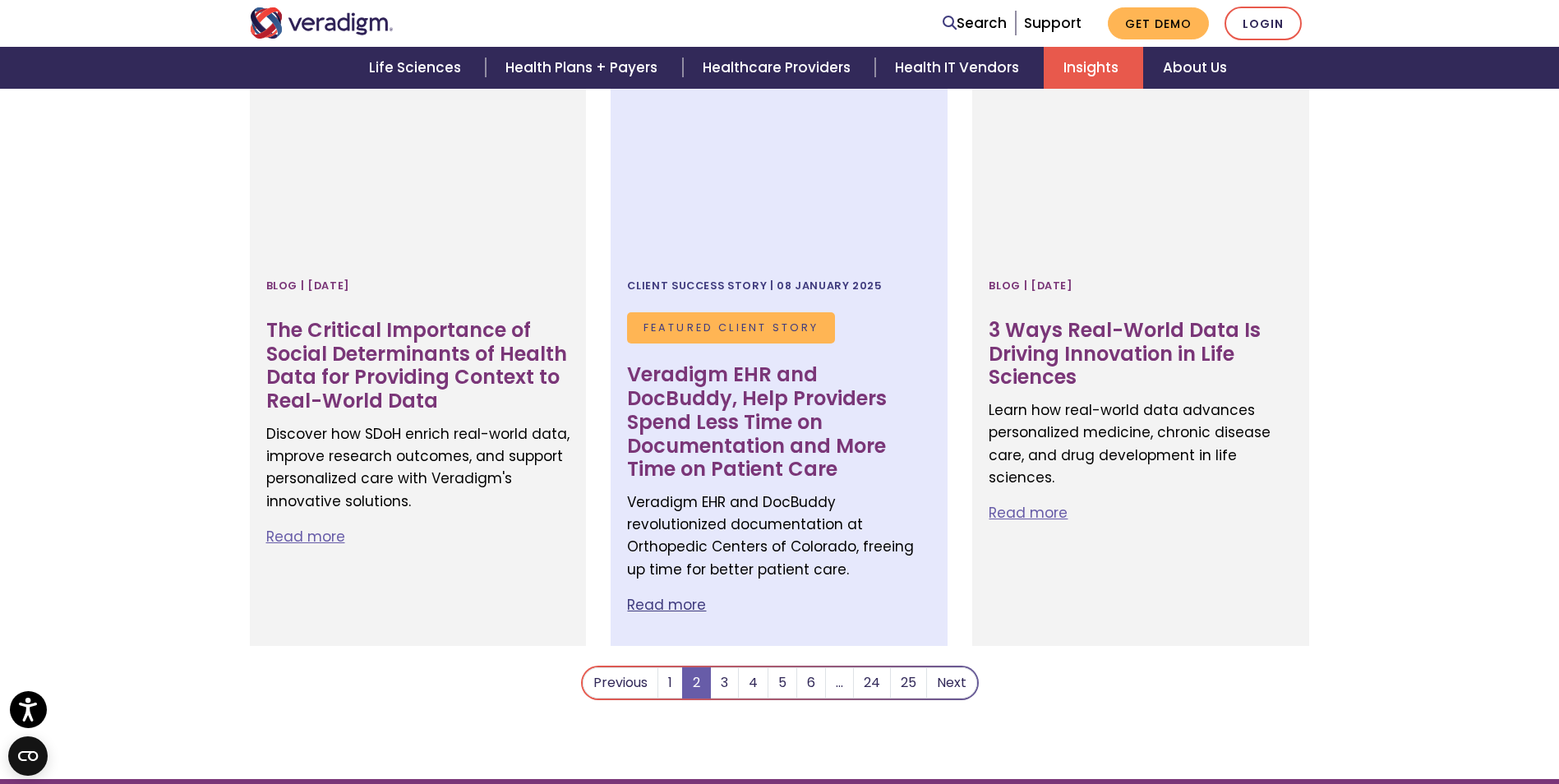 scroll, scrollTop: 3205, scrollLeft: 0, axis: vertical 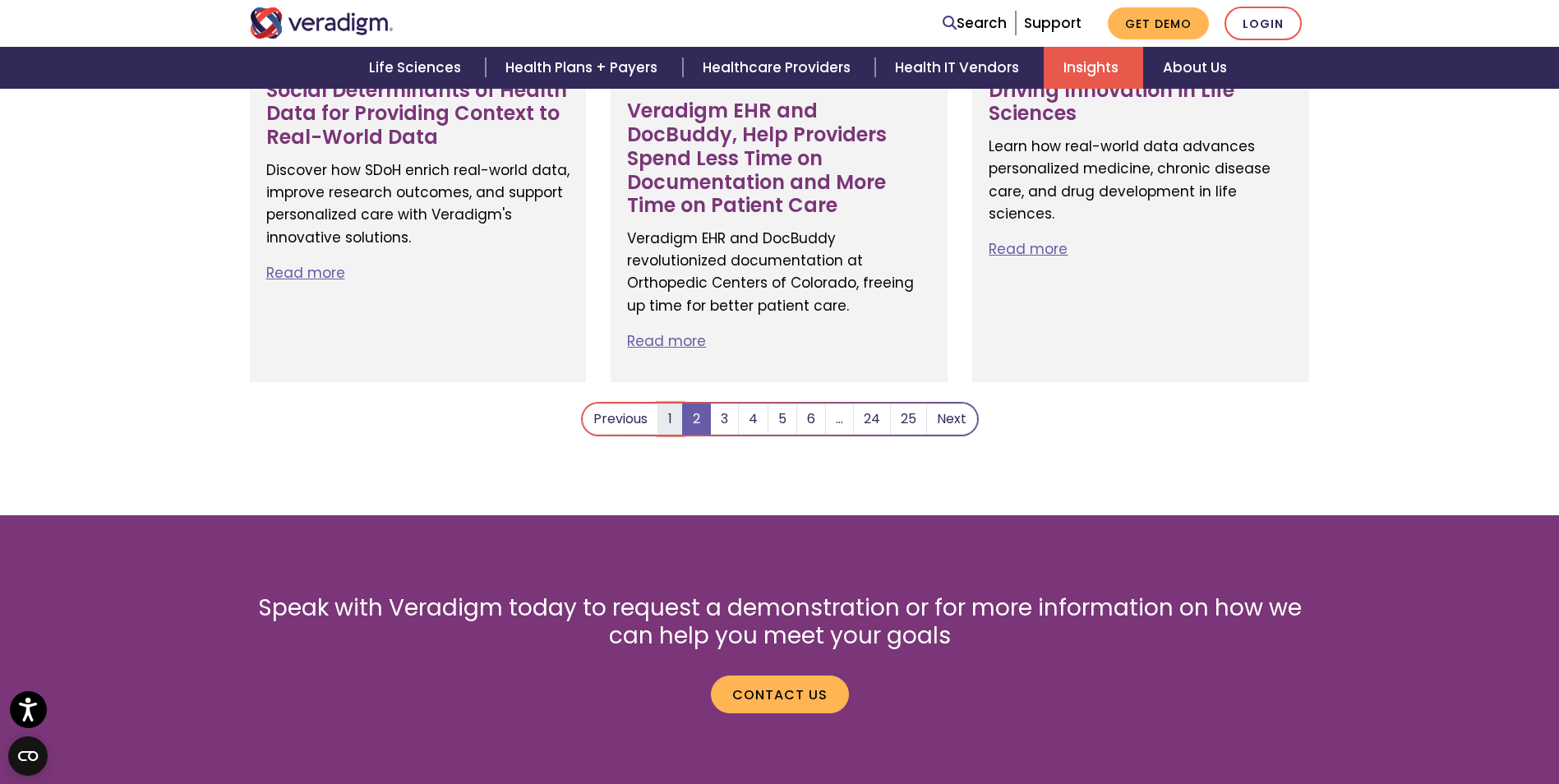 click on "1" at bounding box center [670, 419] 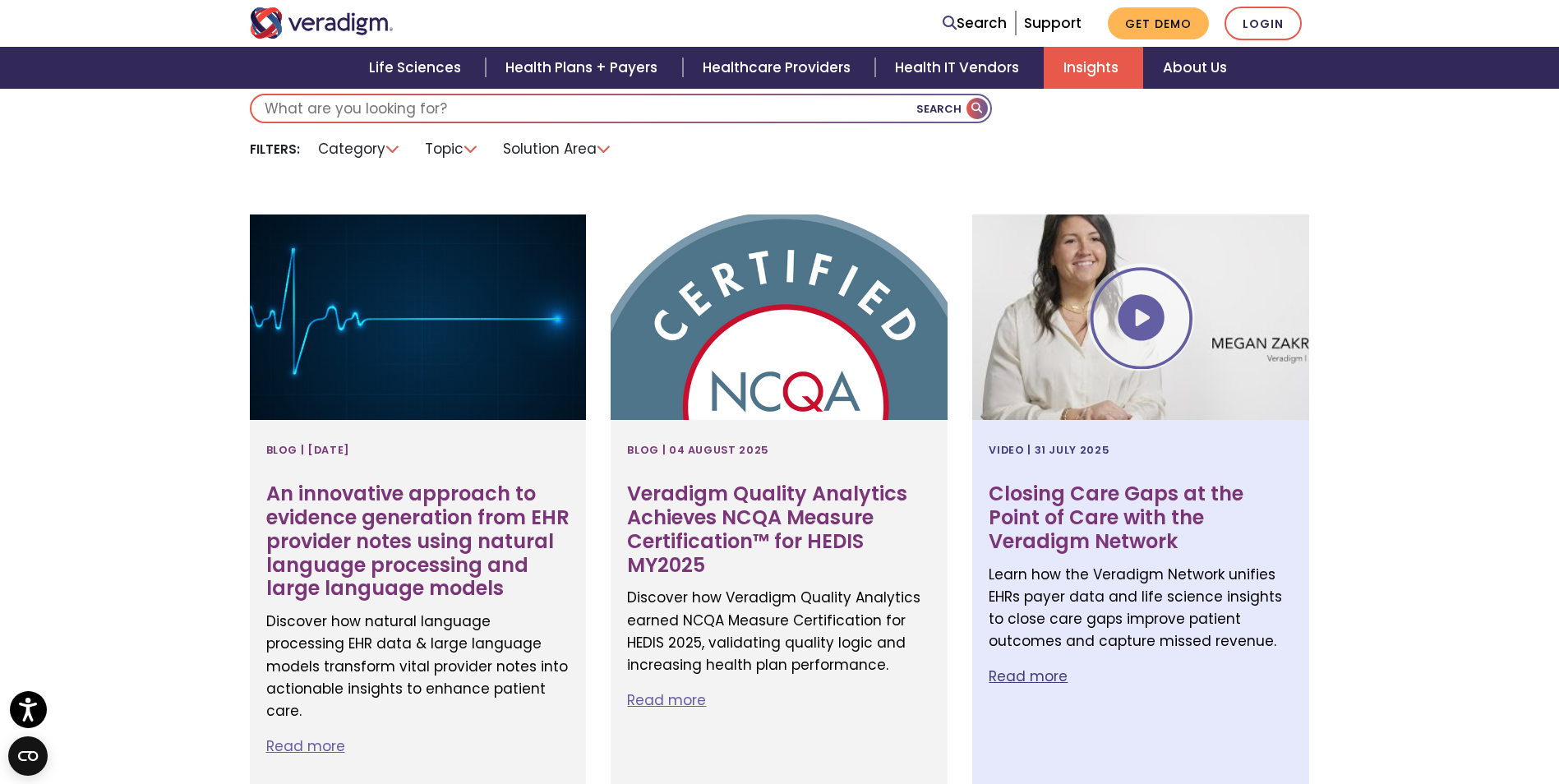 scroll, scrollTop: 493, scrollLeft: 0, axis: vertical 